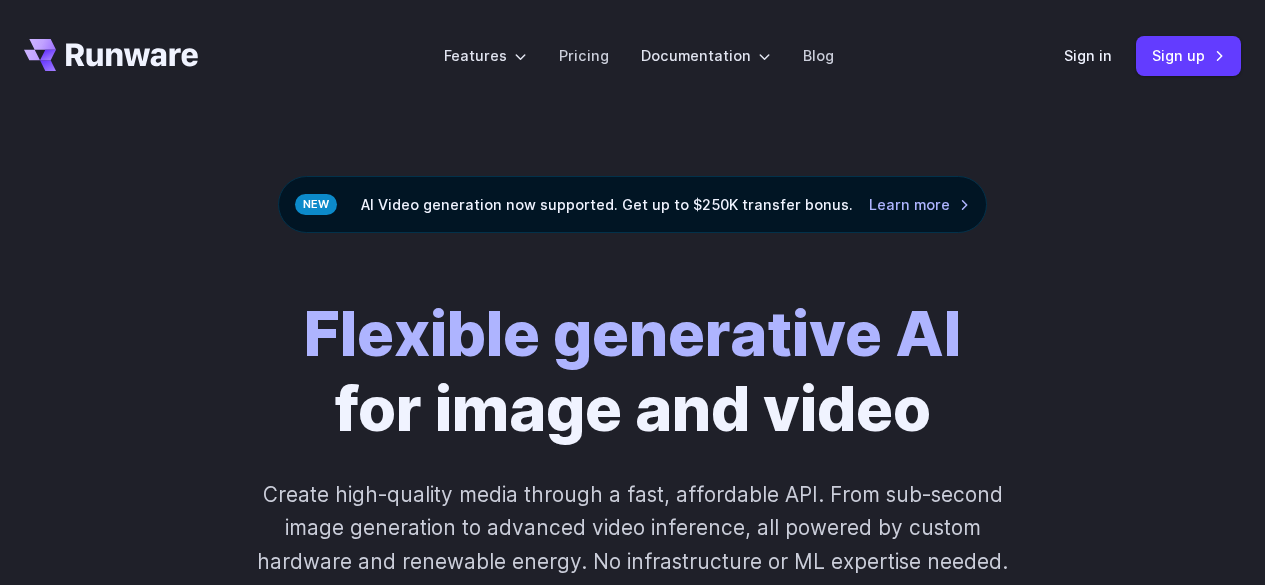 scroll, scrollTop: 0, scrollLeft: 0, axis: both 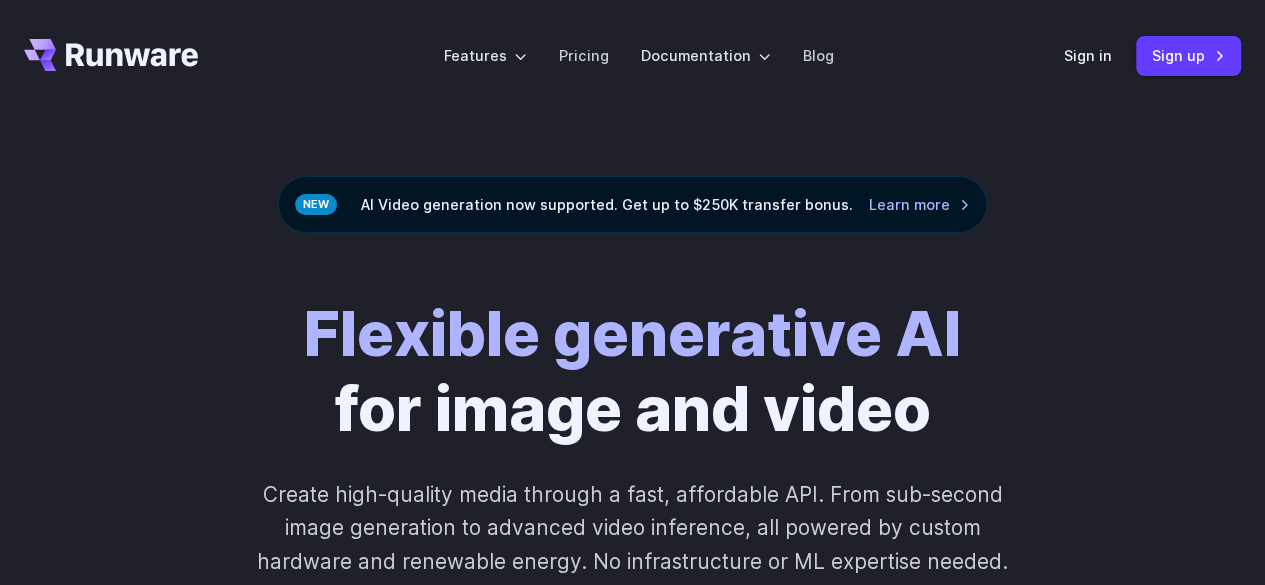 click on "AI Video generation now supported. Get up to $250K transfer bonus.
Learn more" at bounding box center (632, 204) 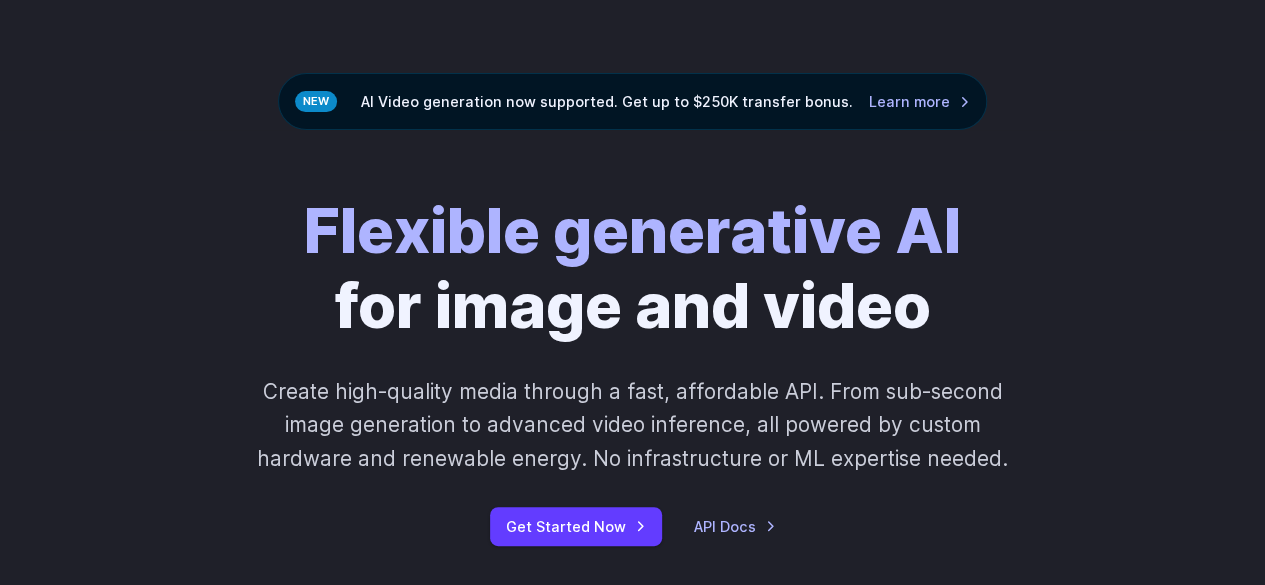 scroll, scrollTop: 100, scrollLeft: 0, axis: vertical 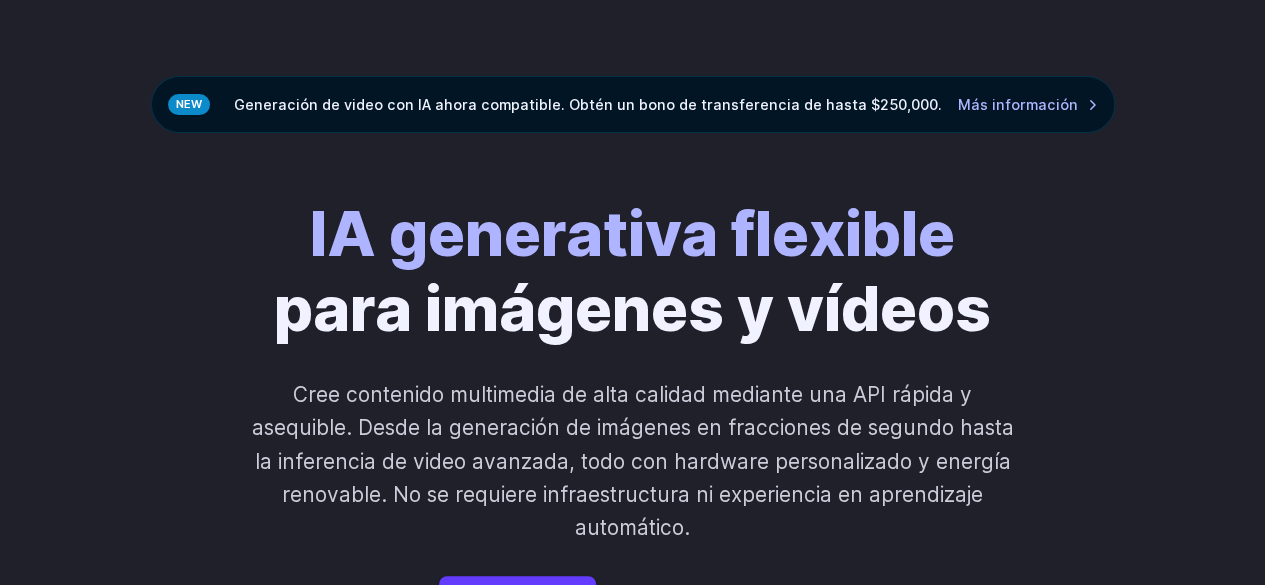 drag, startPoint x: 119, startPoint y: 321, endPoint x: 134, endPoint y: 299, distance: 26.627054 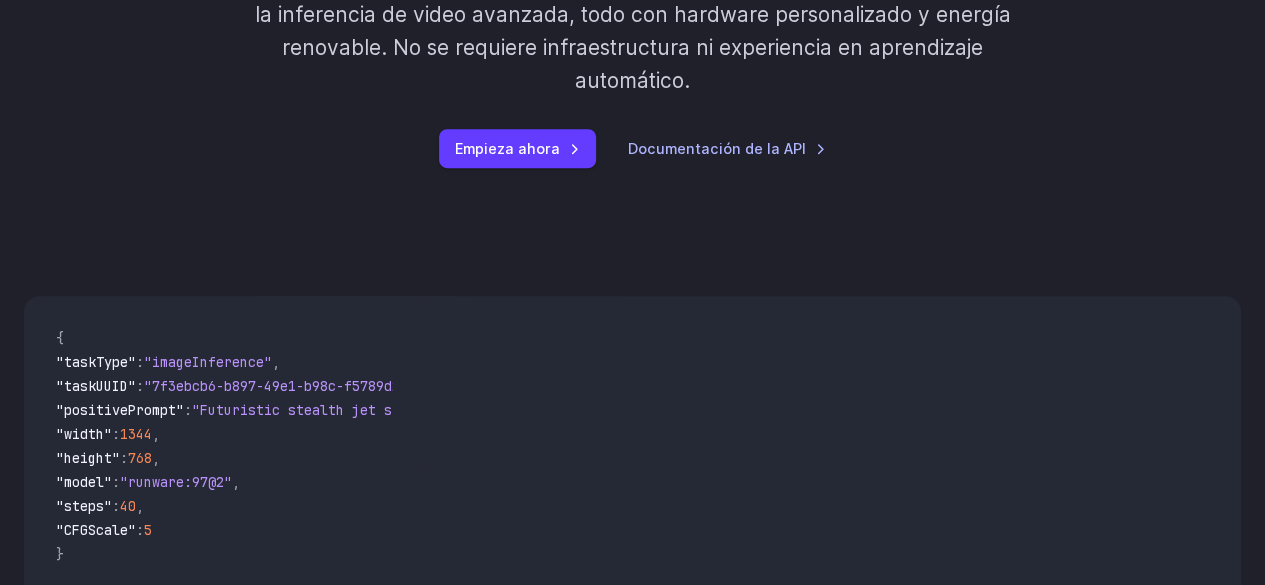 scroll, scrollTop: 600, scrollLeft: 0, axis: vertical 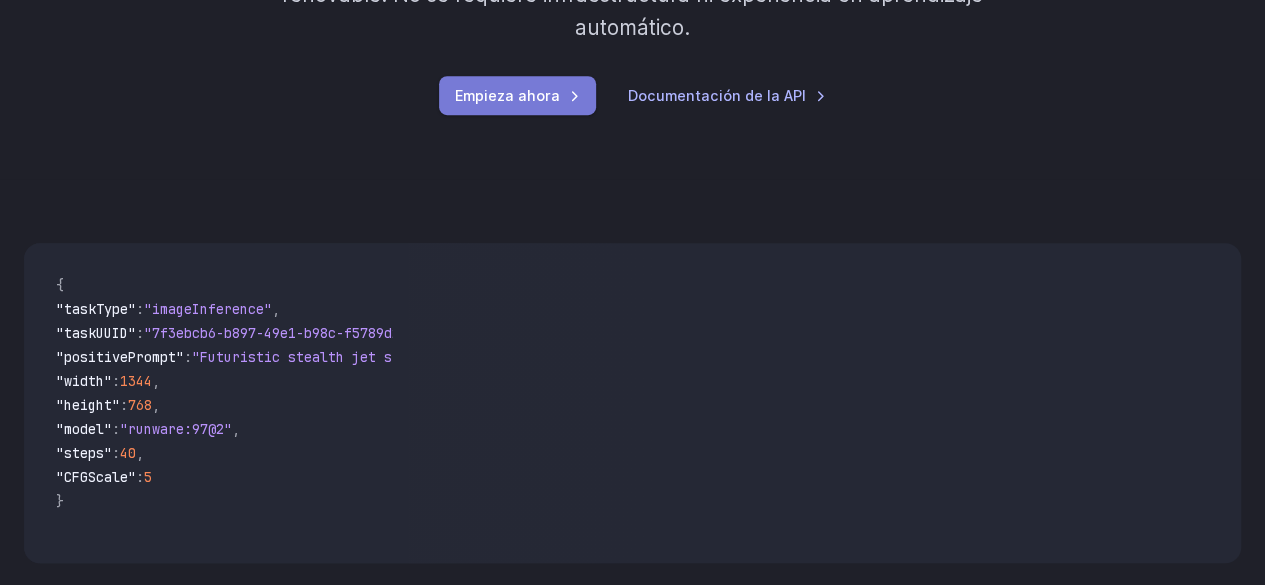 click on "Empieza ahora" at bounding box center [507, 95] 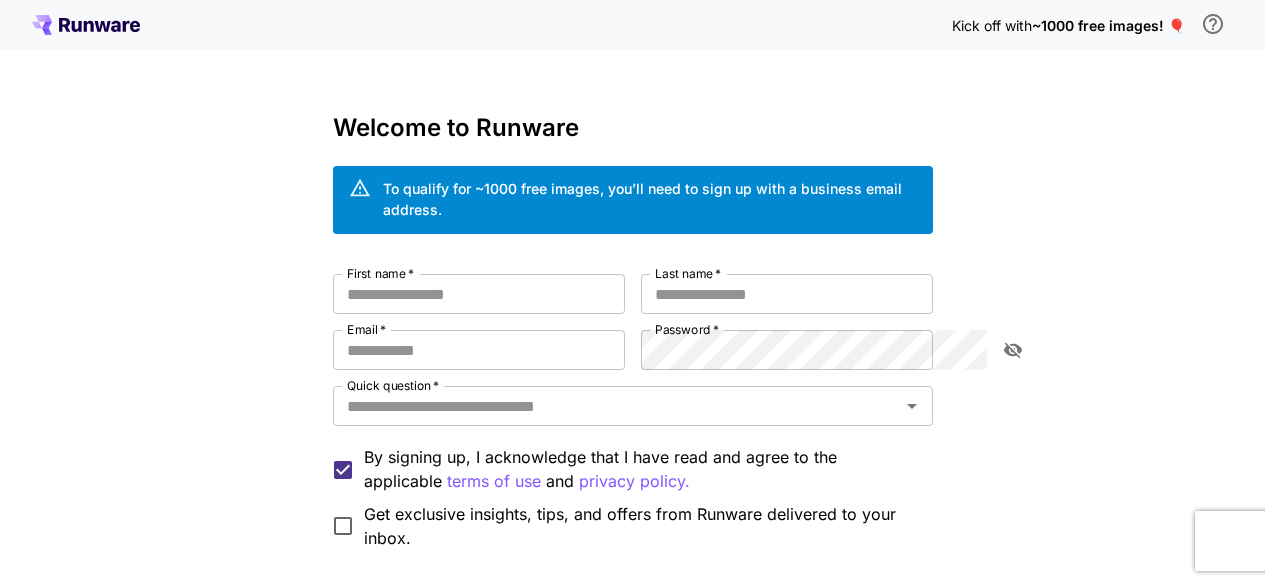 scroll, scrollTop: 0, scrollLeft: 0, axis: both 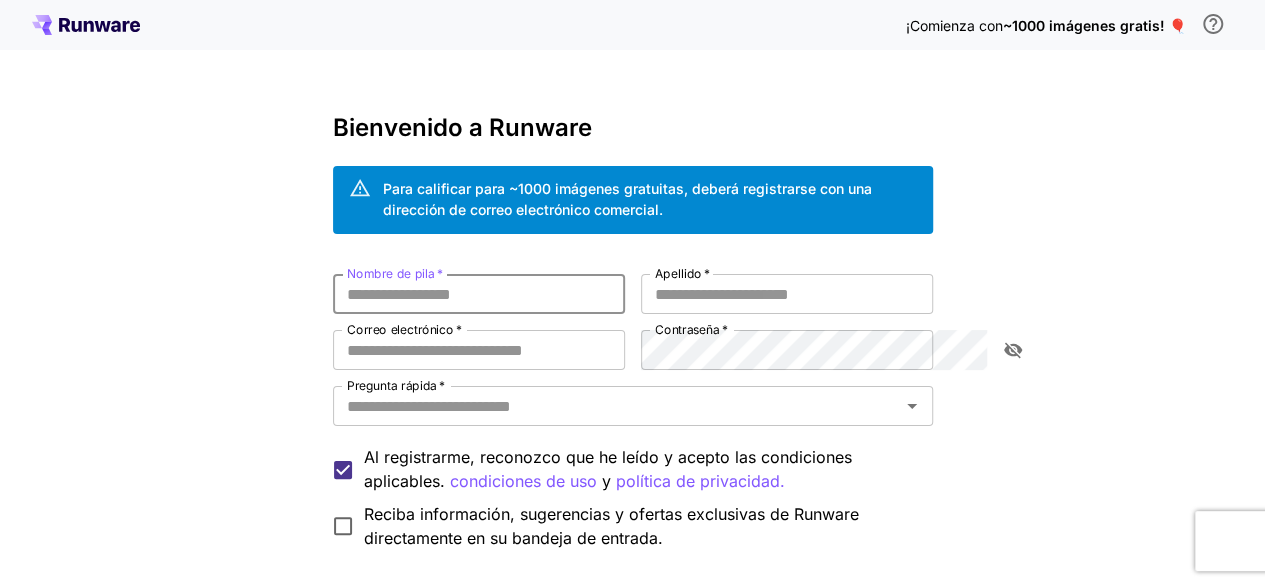 drag, startPoint x: 385, startPoint y: 299, endPoint x: 384, endPoint y: 289, distance: 10.049875 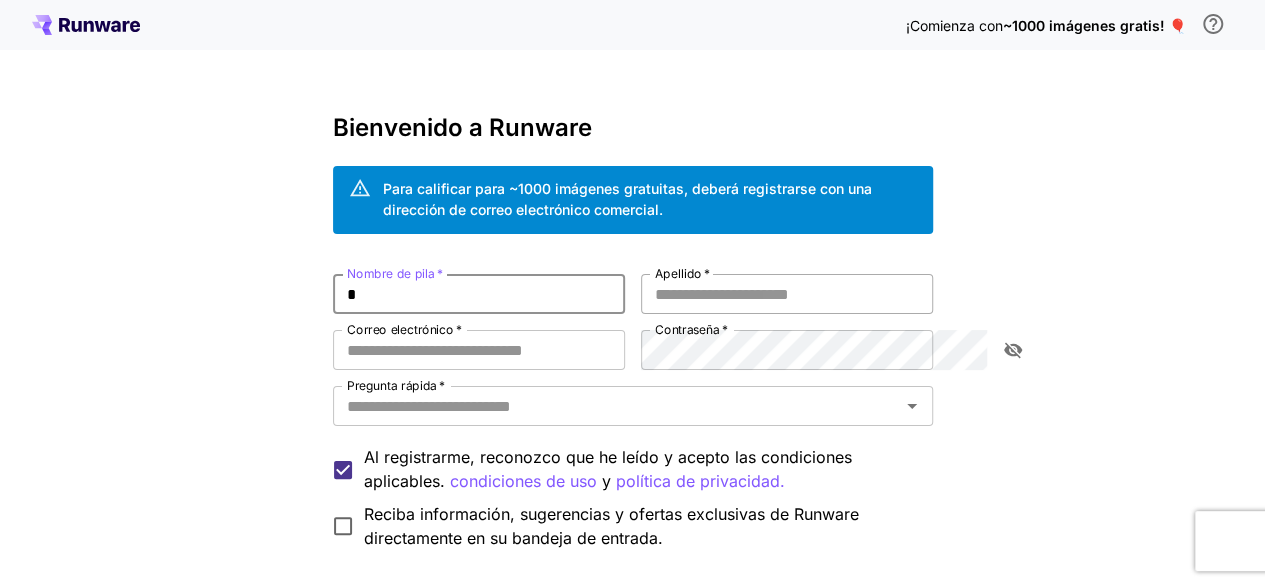 type on "*" 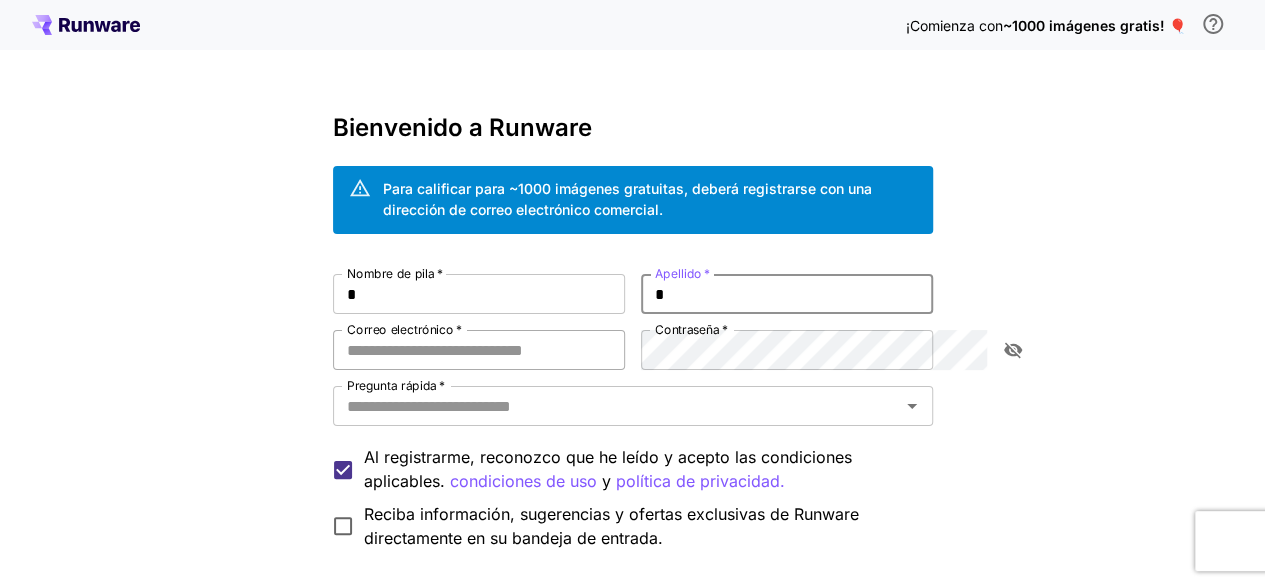 type on "*" 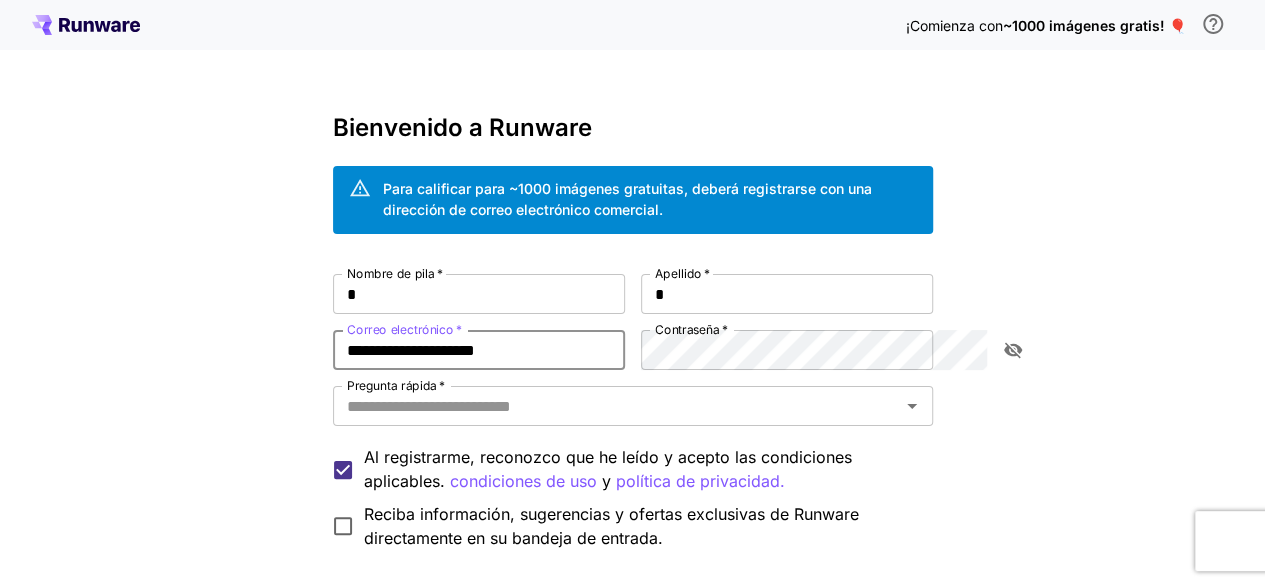 type on "**********" 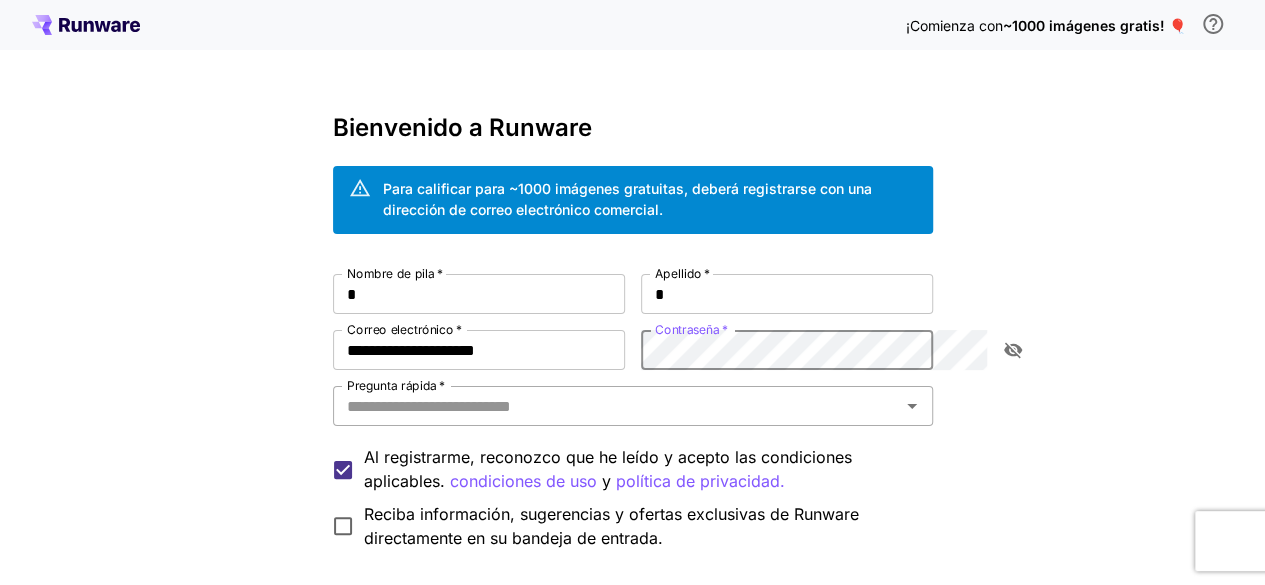 click on "Pregunta rápida    *" at bounding box center [616, 406] 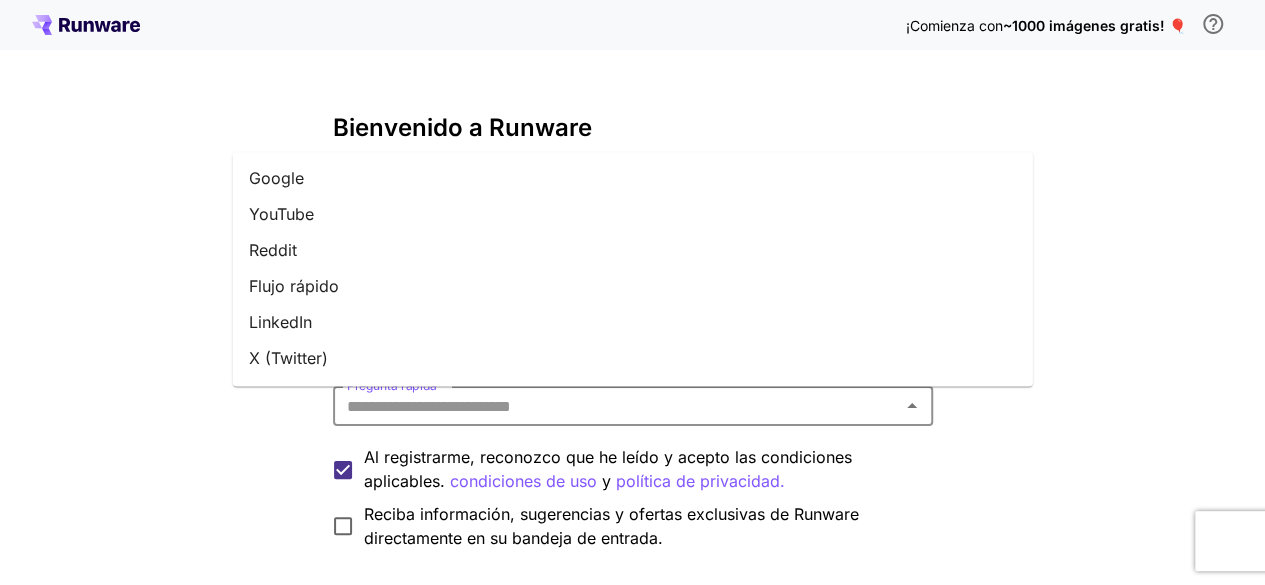 click on "LinkedIn" at bounding box center (633, 322) 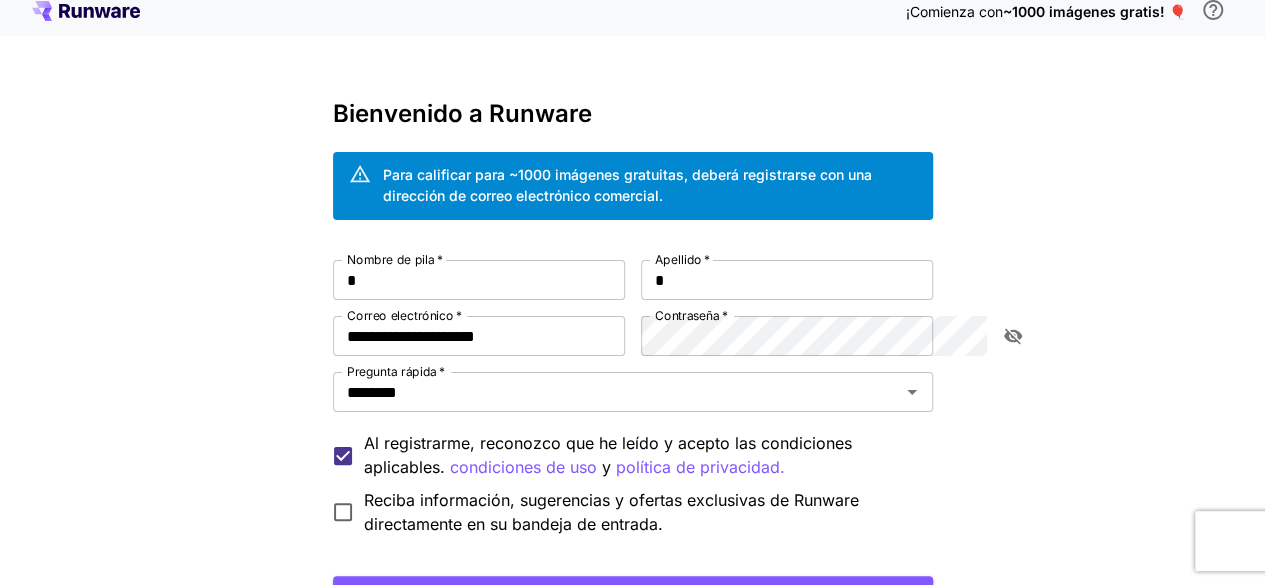 scroll, scrollTop: 193, scrollLeft: 0, axis: vertical 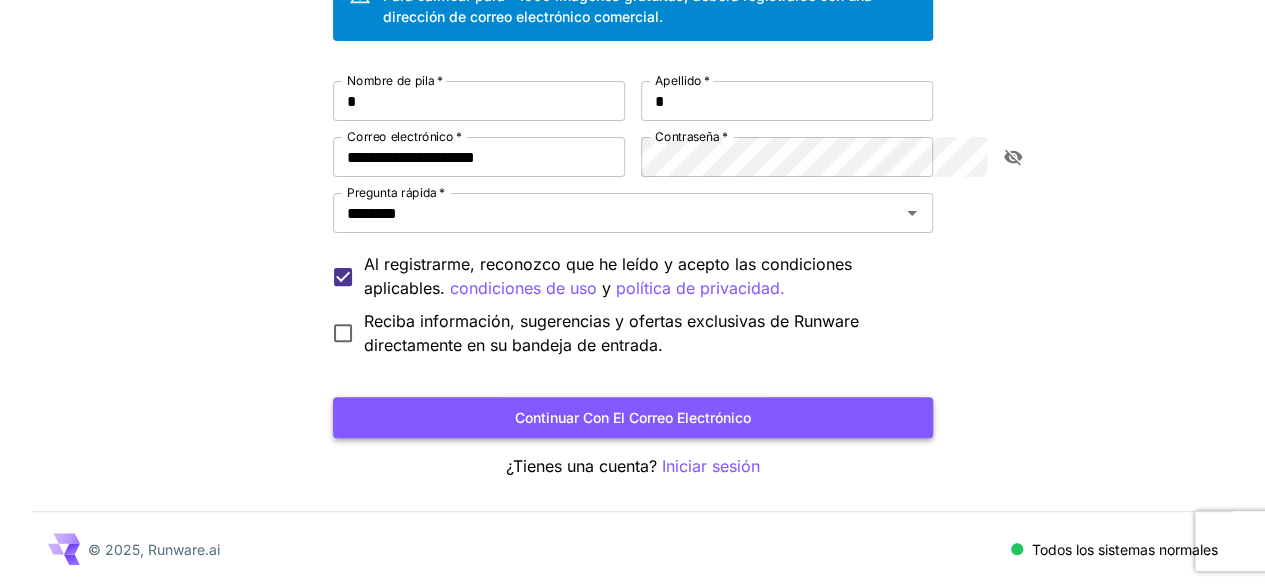 click on "Continuar con el correo electrónico" at bounding box center [633, 417] 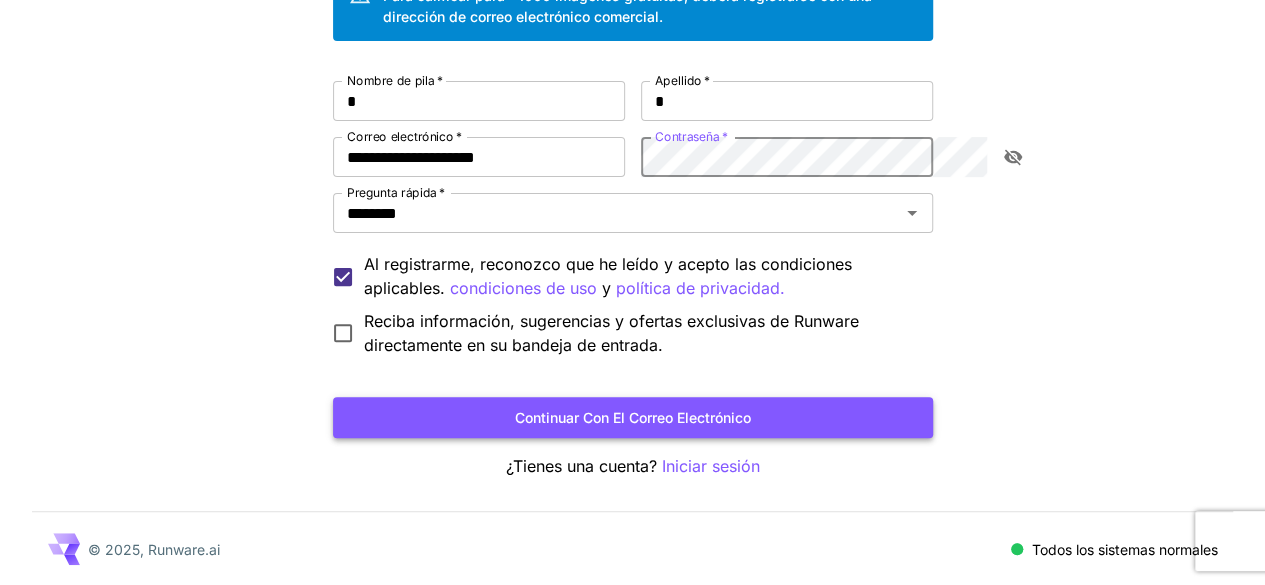 click on "Continuar con el correo electrónico" at bounding box center (633, 417) 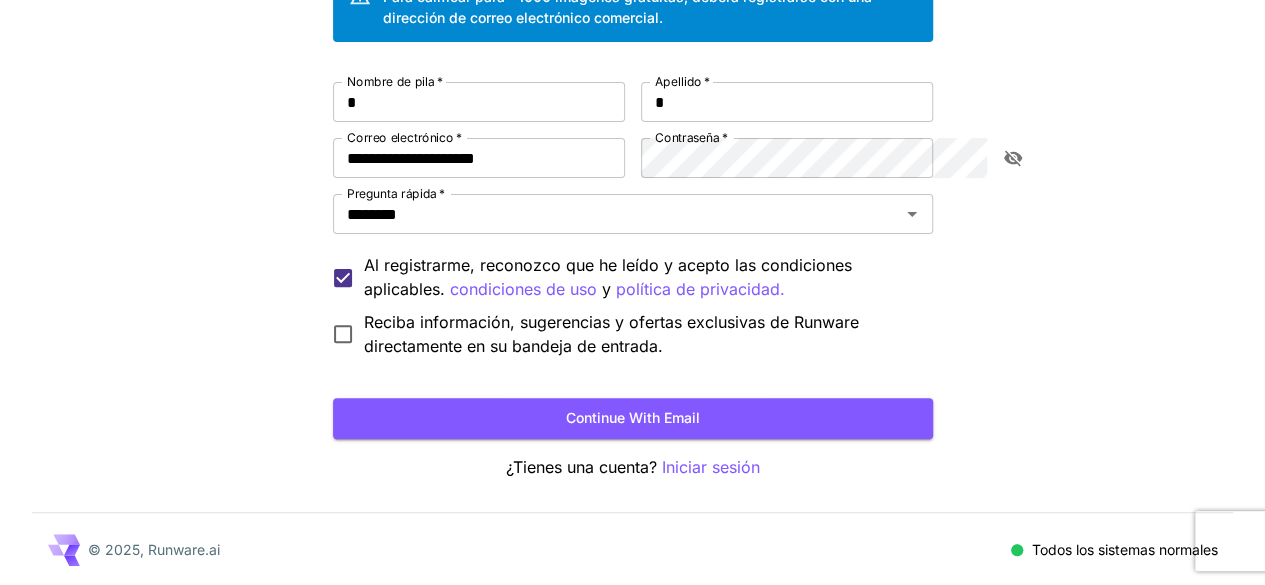 scroll, scrollTop: 193, scrollLeft: 0, axis: vertical 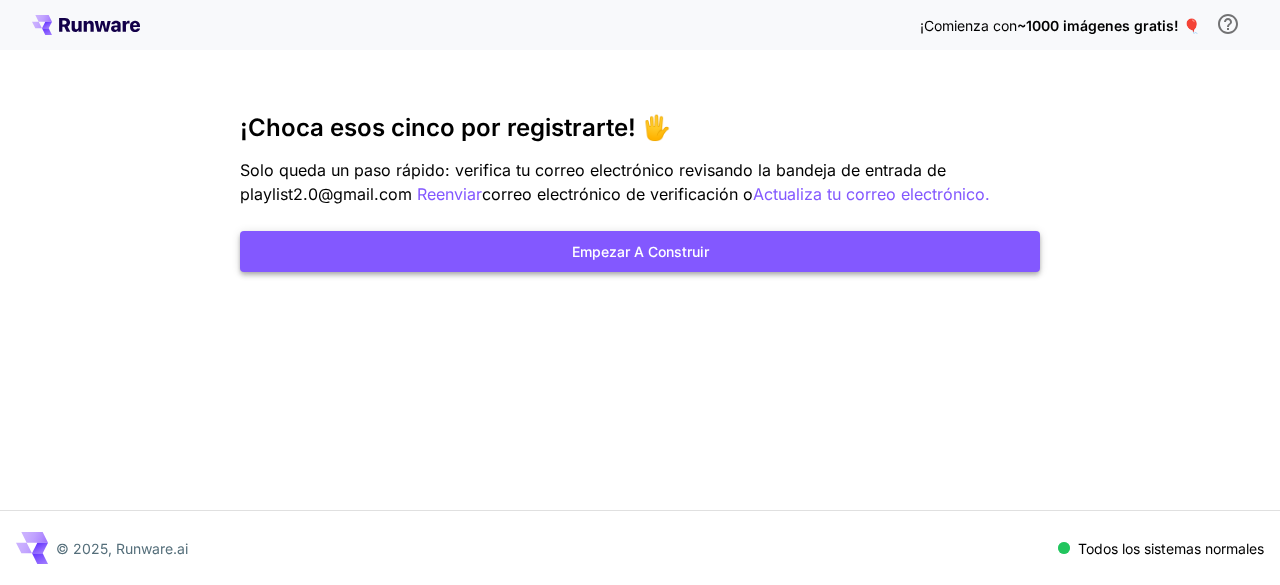 click on "Empezar a construir" at bounding box center [640, 251] 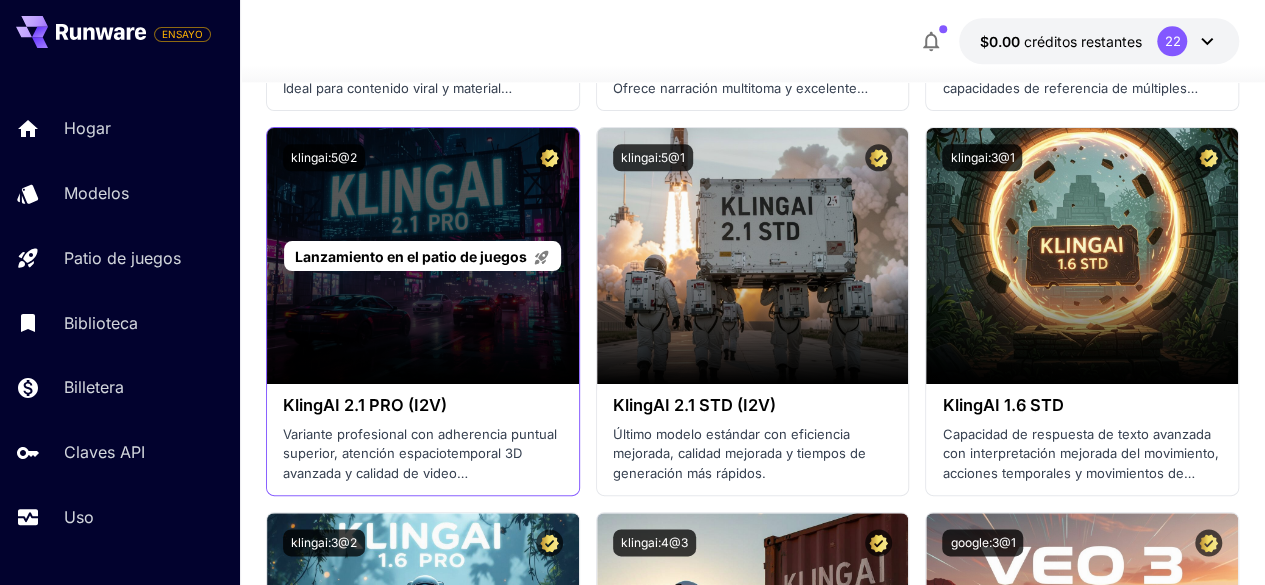 scroll, scrollTop: 1400, scrollLeft: 0, axis: vertical 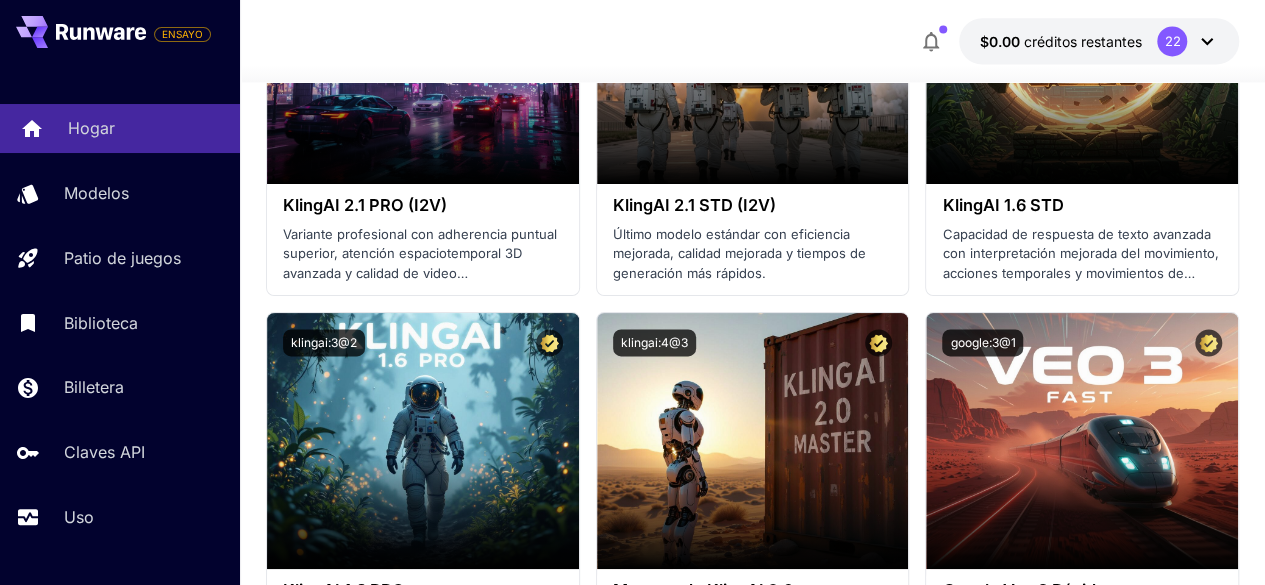 click on "Hogar" at bounding box center (120, 128) 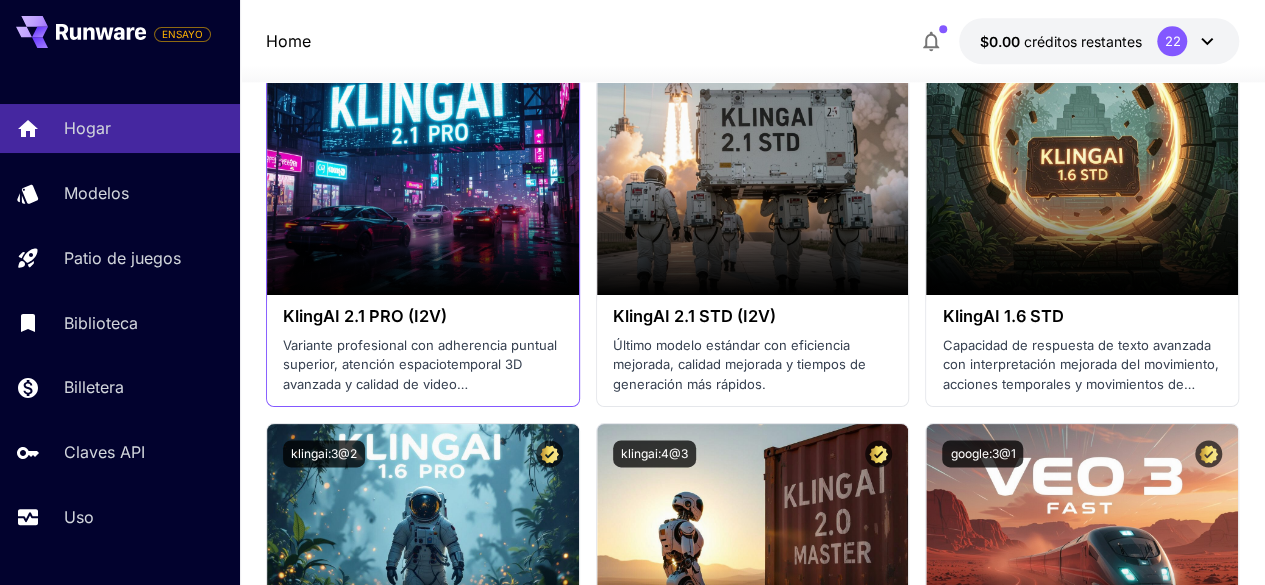 scroll, scrollTop: 1200, scrollLeft: 0, axis: vertical 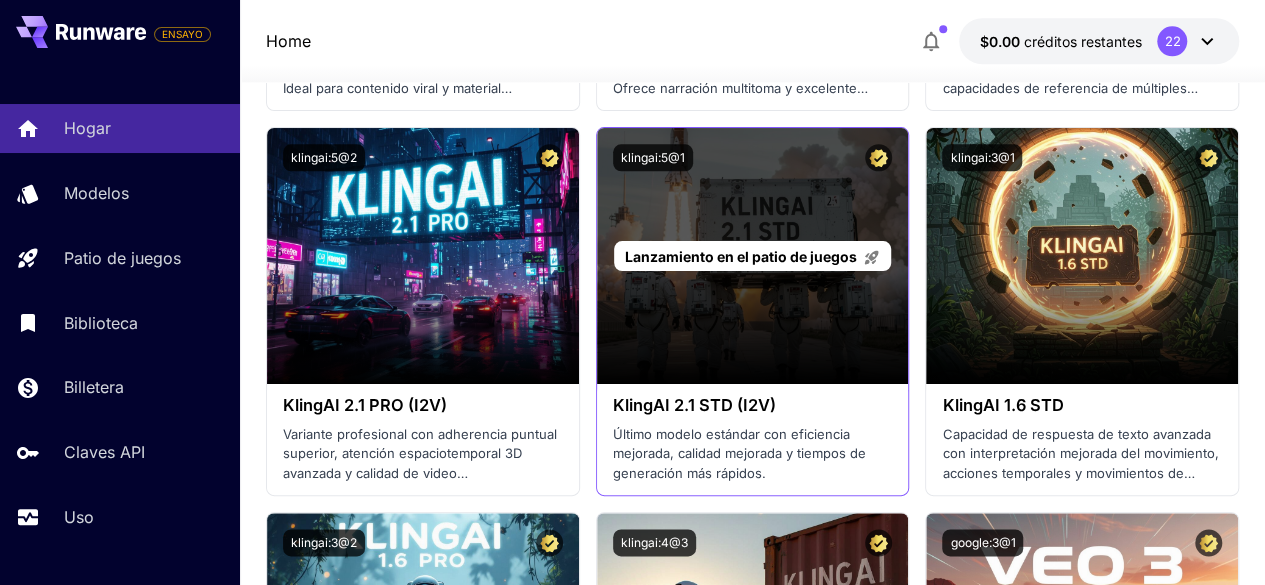 click on "Lanzamiento en el patio de juegos" at bounding box center [753, 256] 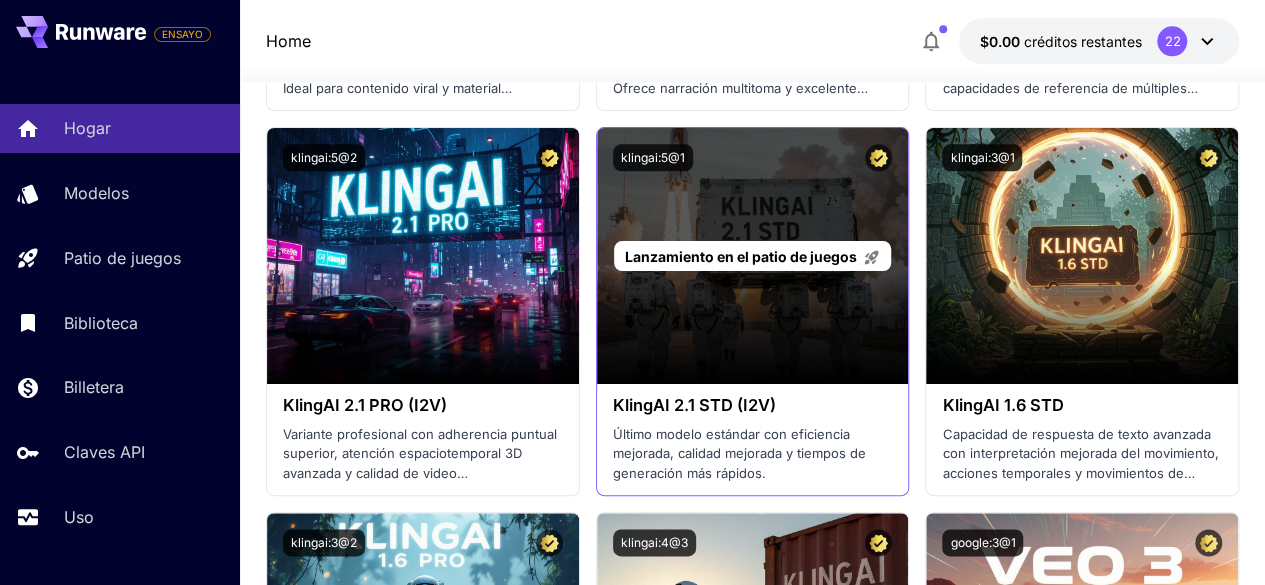 click on "Lanzamiento en el patio de juegos" at bounding box center [741, 256] 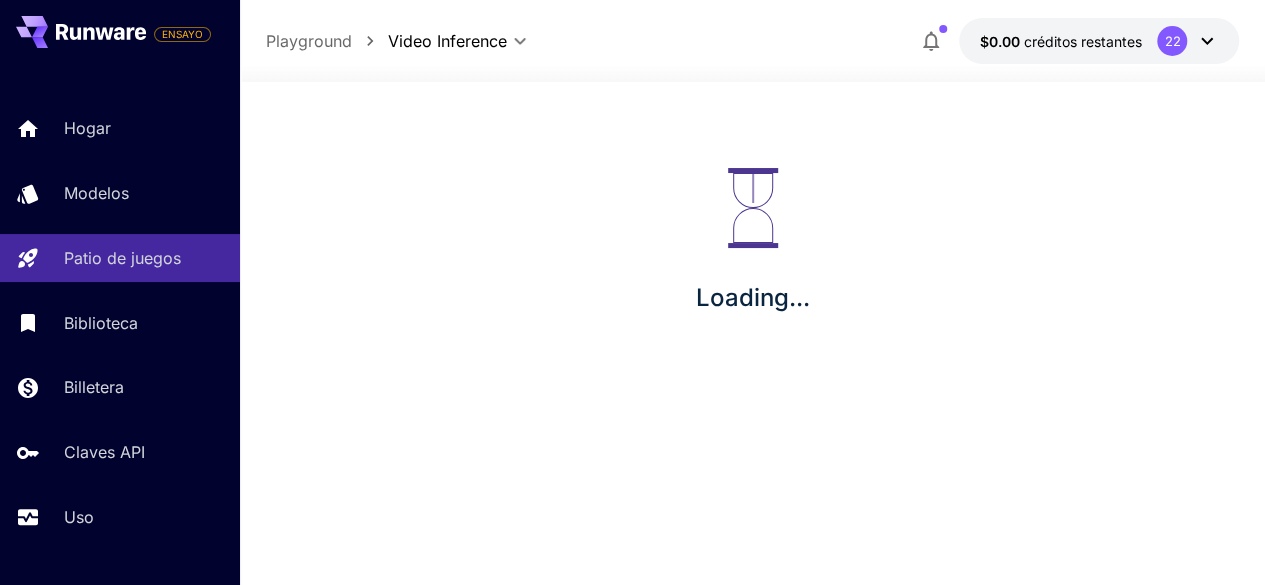 scroll, scrollTop: 0, scrollLeft: 0, axis: both 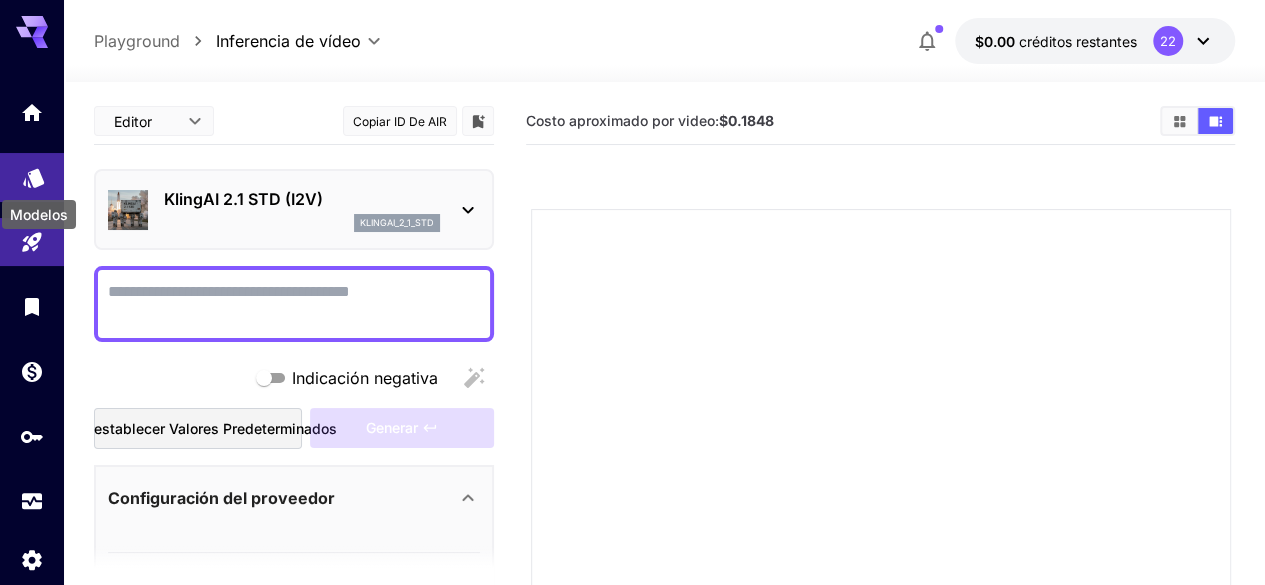 click 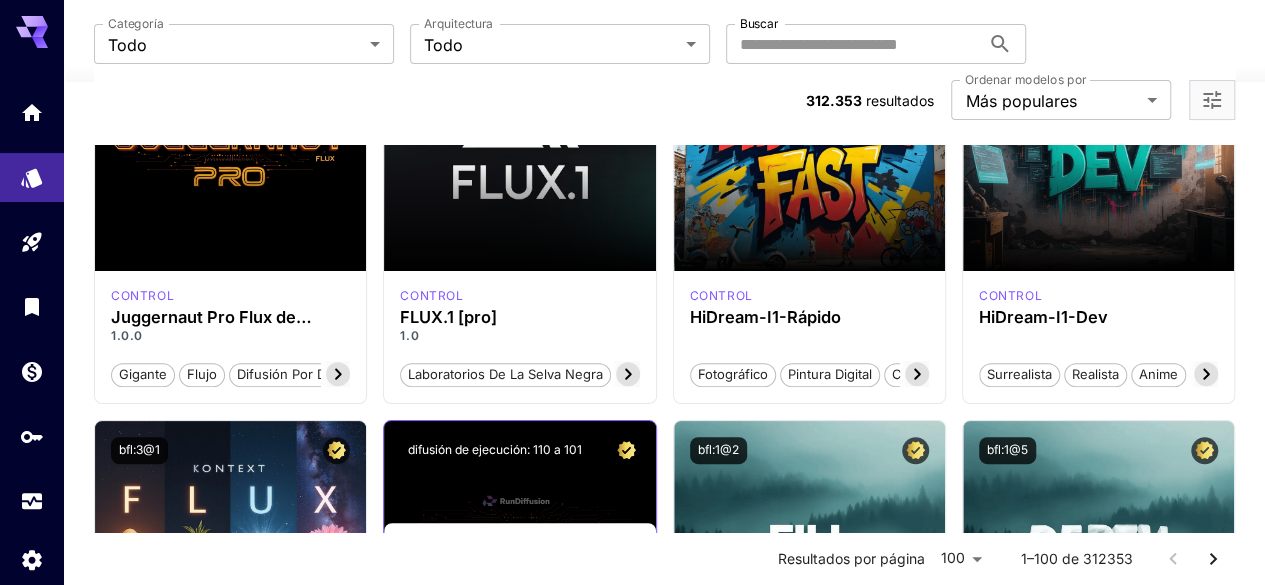 scroll, scrollTop: 100, scrollLeft: 0, axis: vertical 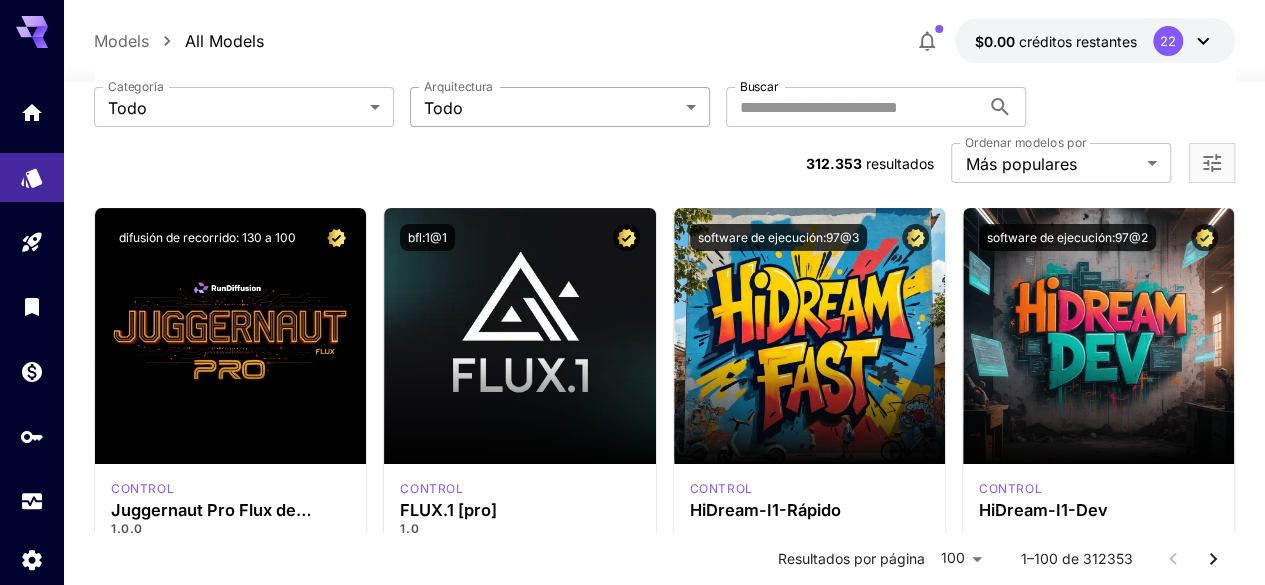 click on "**********" at bounding box center [632, 9276] 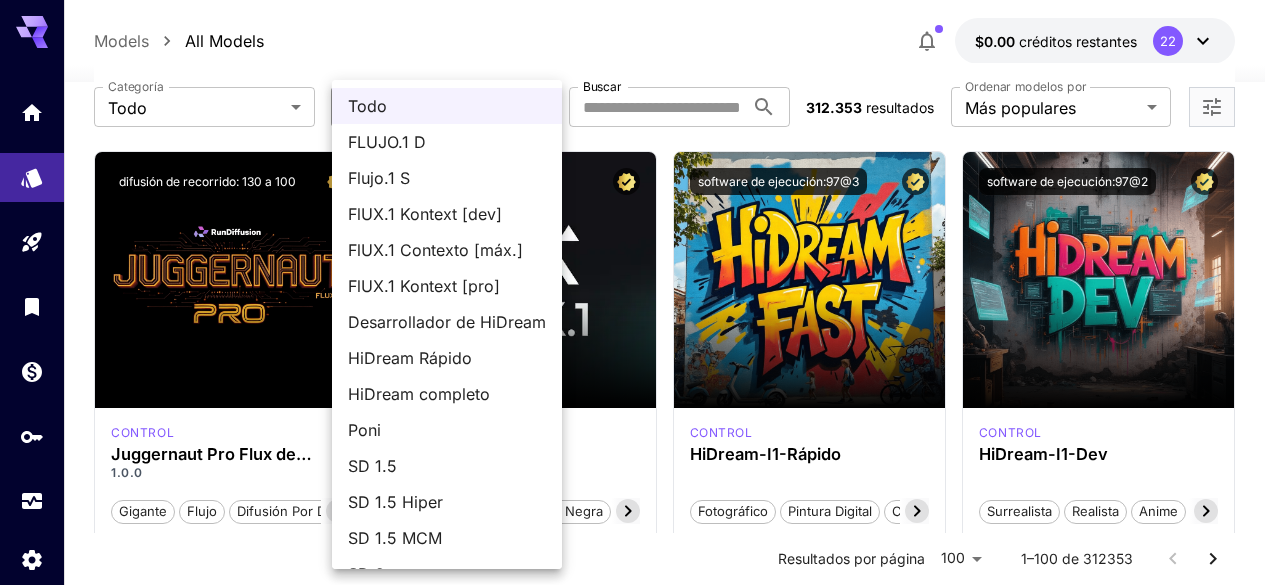 click at bounding box center [640, 292] 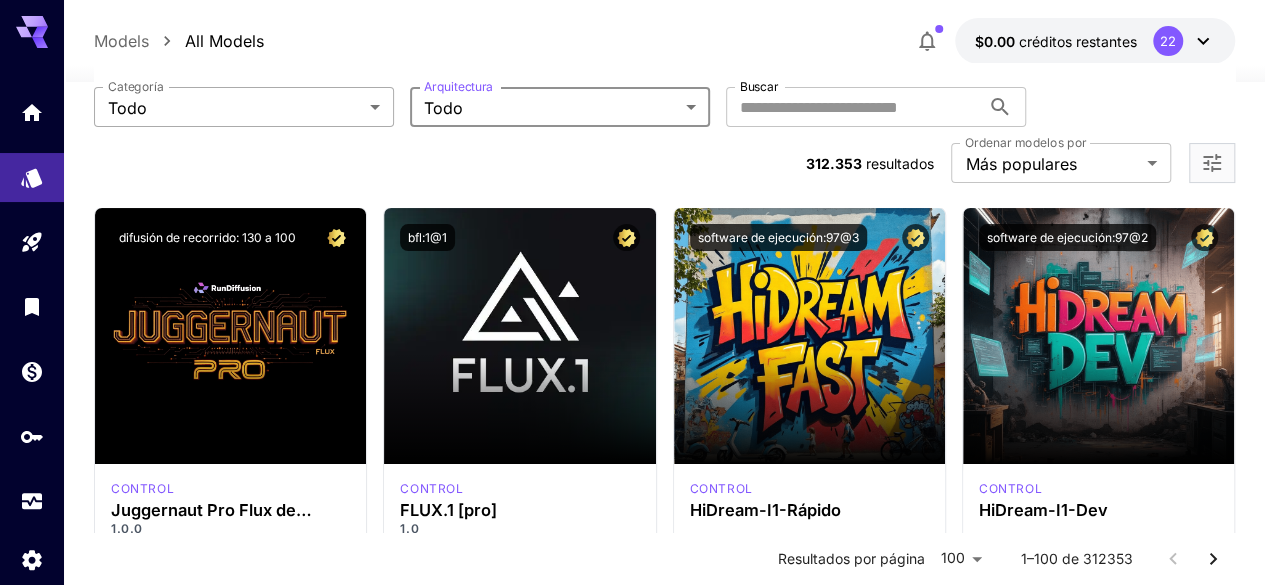 click on "**********" at bounding box center [632, 9276] 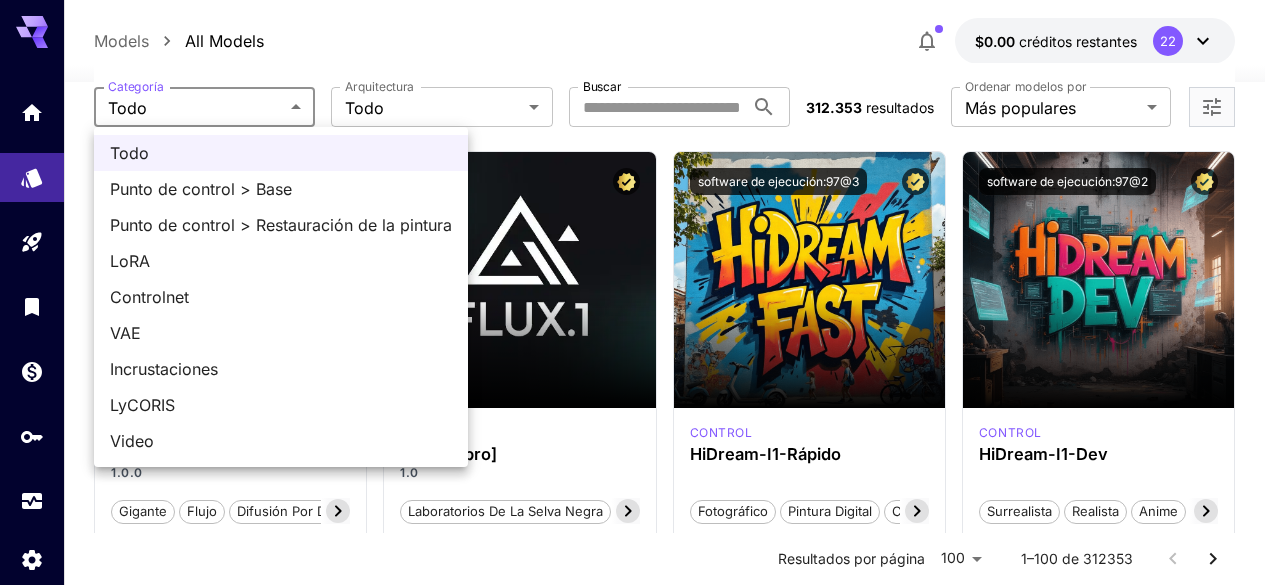 click at bounding box center [640, 292] 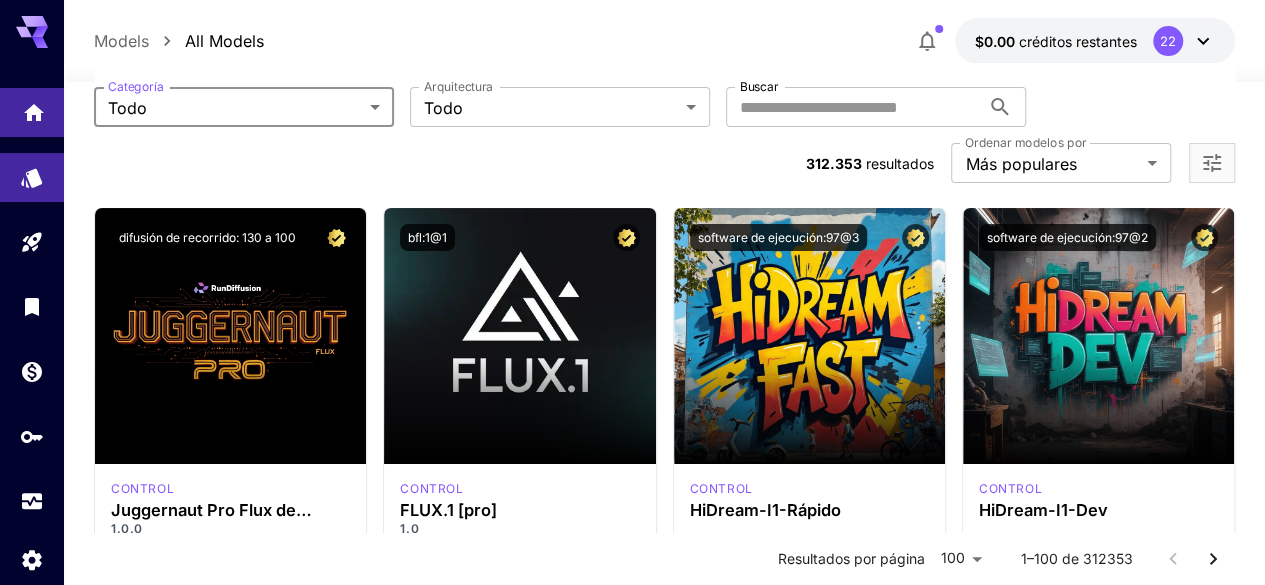 click 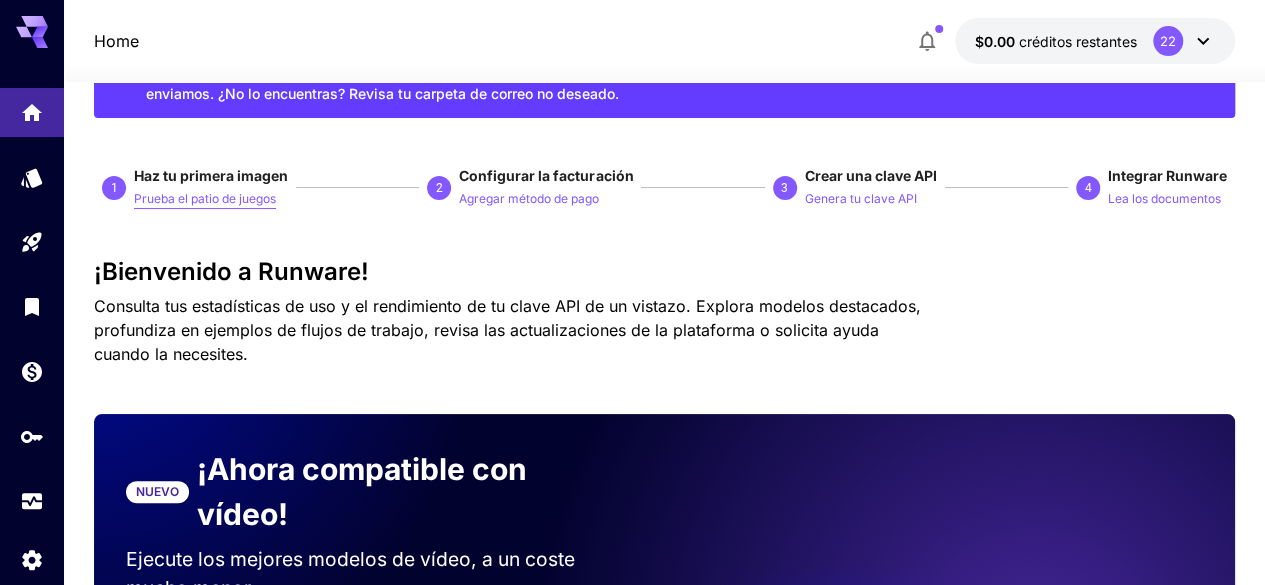 click on "Prueba el patio de juegos" at bounding box center [205, 198] 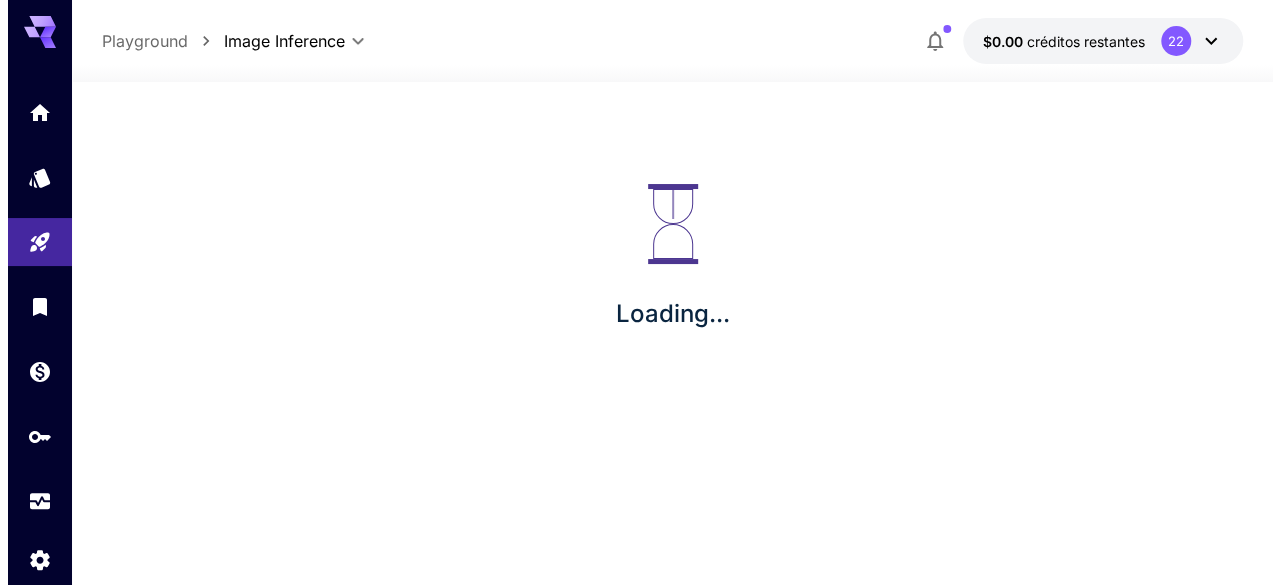 scroll, scrollTop: 0, scrollLeft: 0, axis: both 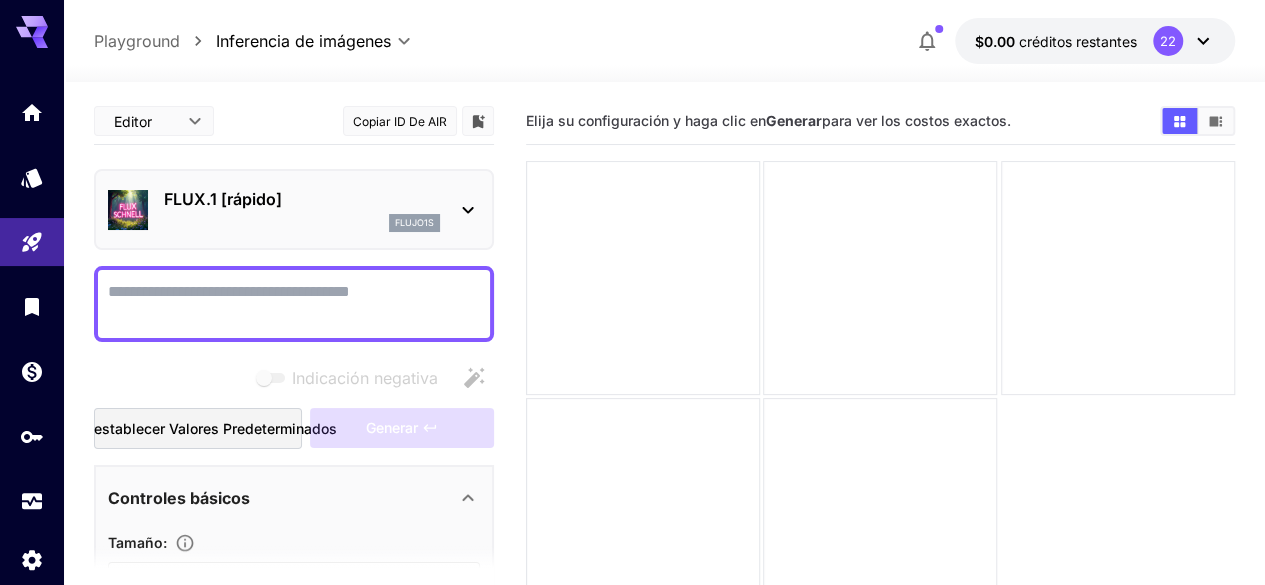click on "Indicación negativa" at bounding box center (294, 304) 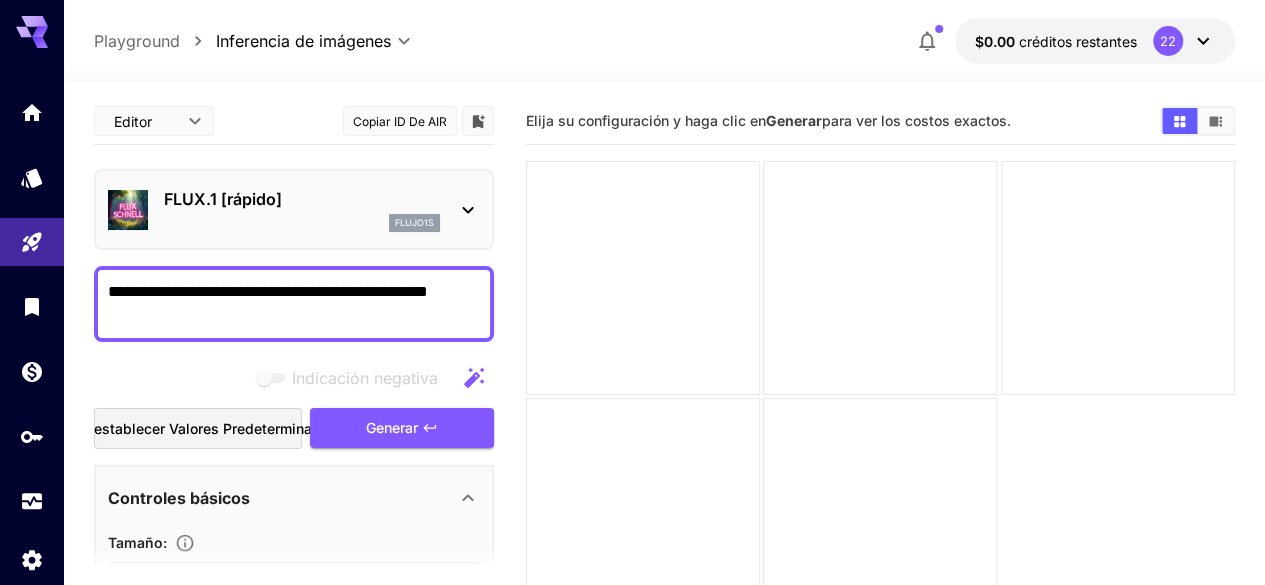 click on "**********" at bounding box center [294, 304] 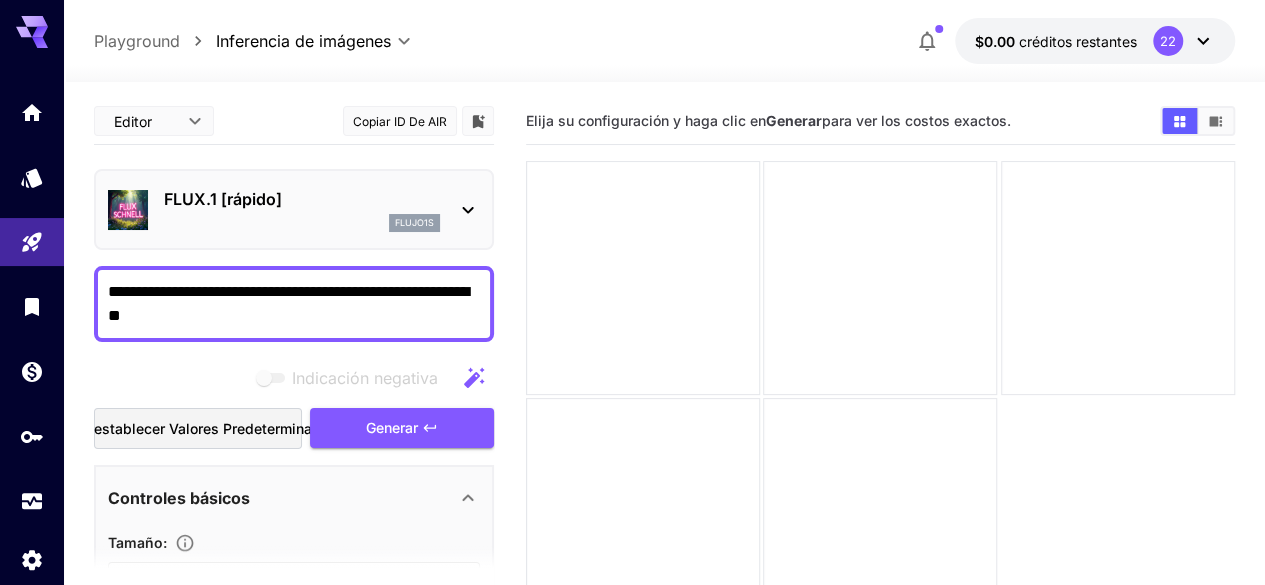 click on "**********" at bounding box center [294, 304] 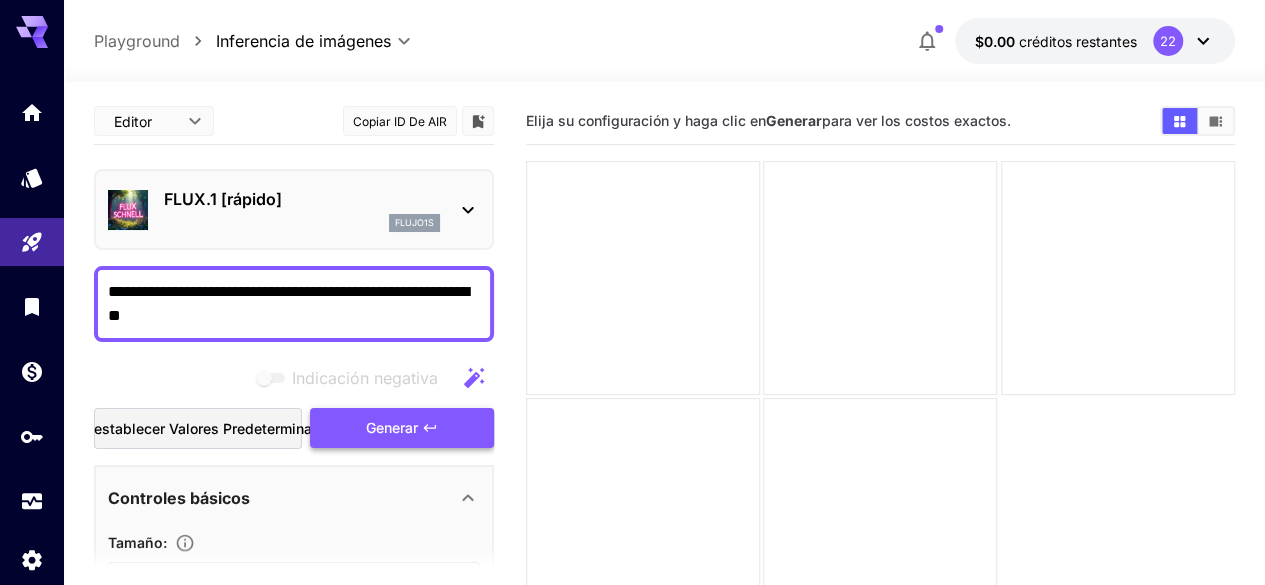 type on "**********" 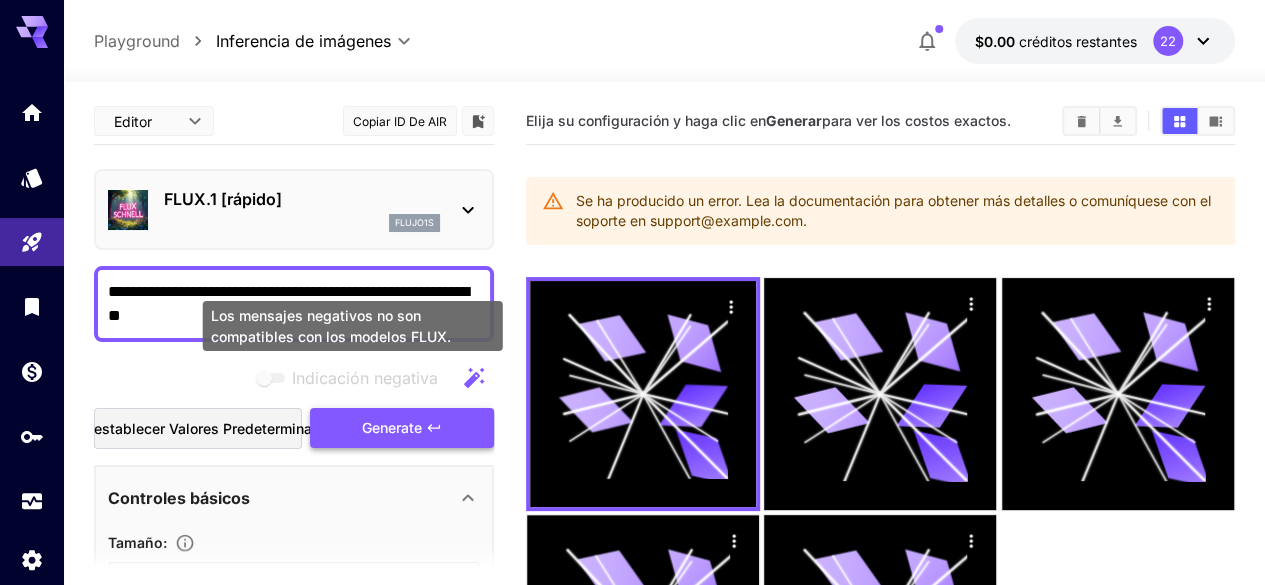 click on "Los mensajes negativos no son compatibles con los modelos FLUX." at bounding box center [331, 326] 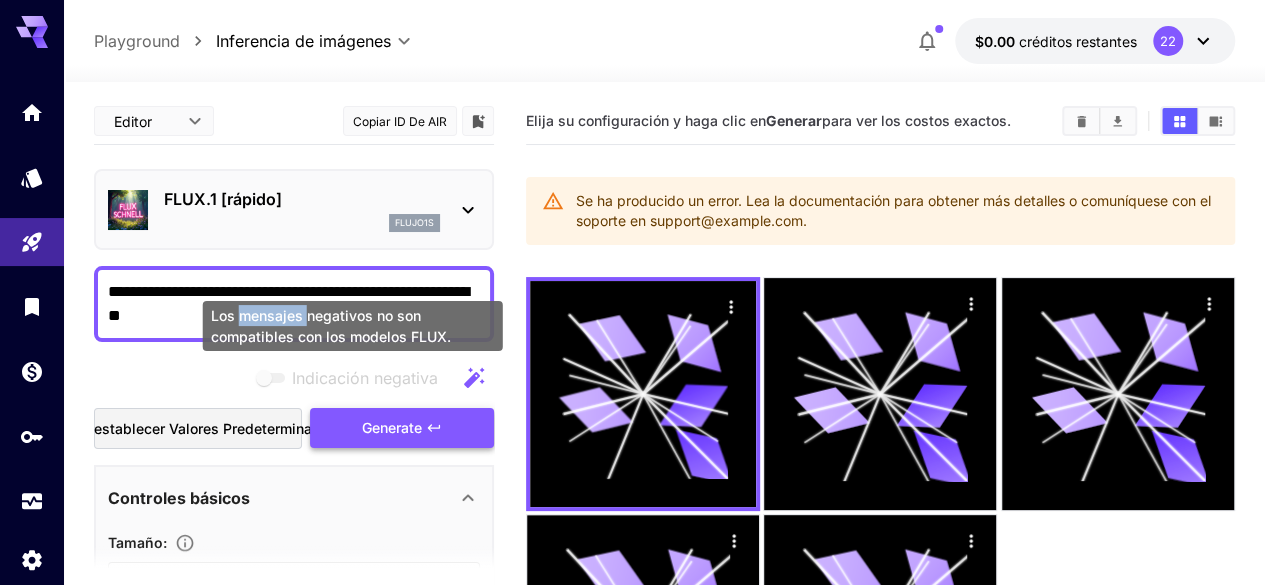 click on "Los mensajes negativos no son compatibles con los modelos FLUX." at bounding box center (331, 326) 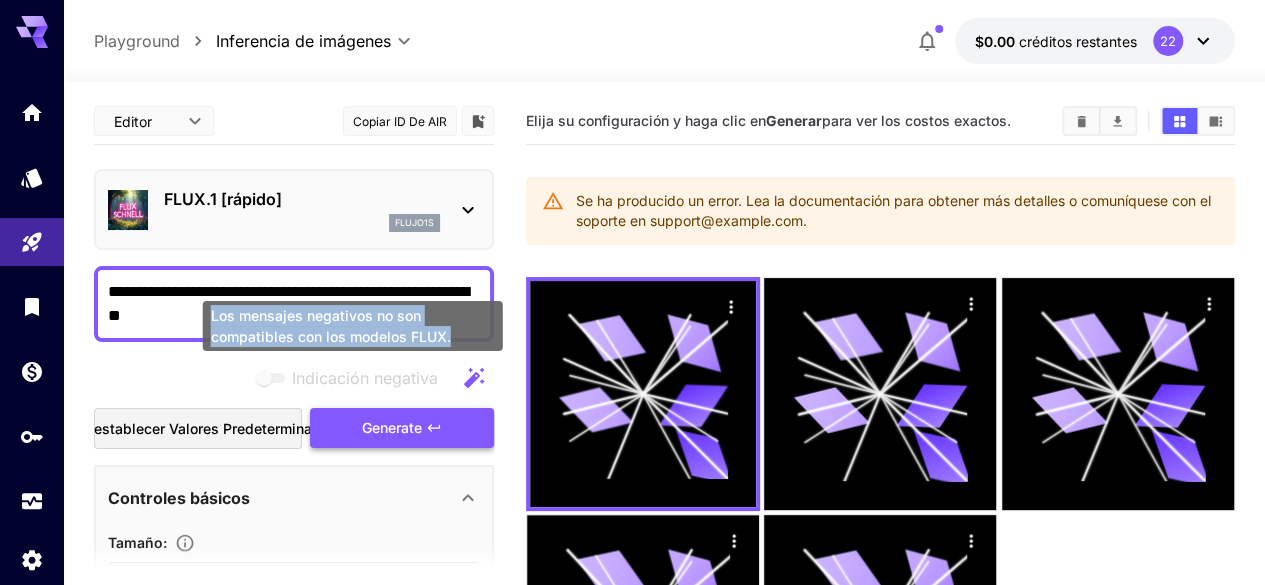 click on "Los mensajes negativos no son compatibles con los modelos FLUX." at bounding box center (331, 326) 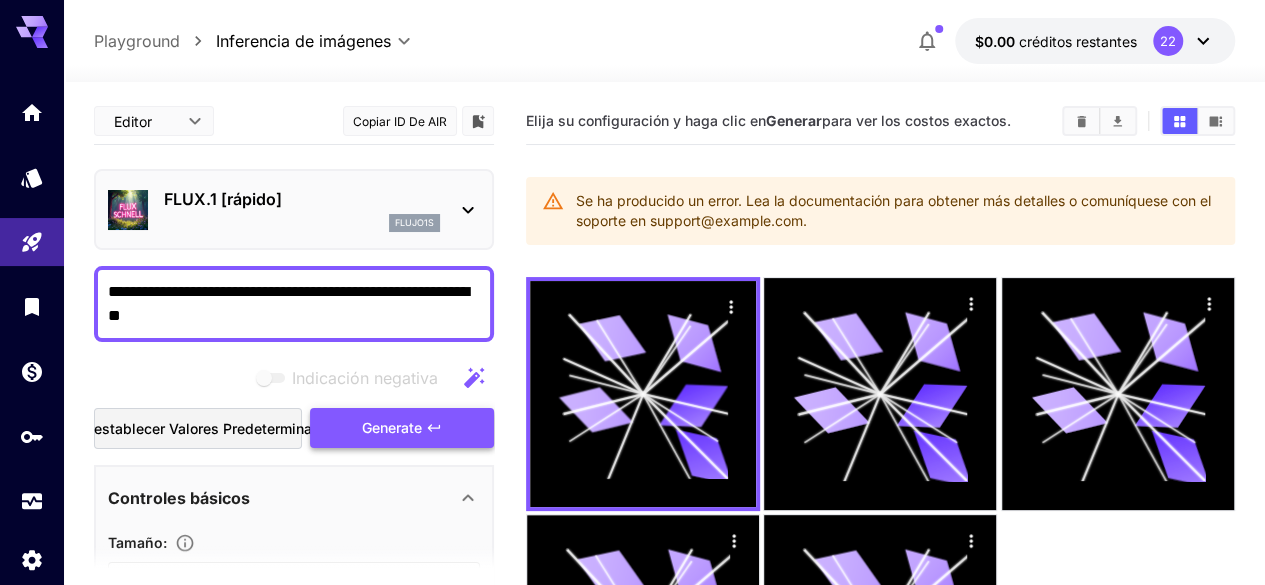 click on "**********" at bounding box center (294, 304) 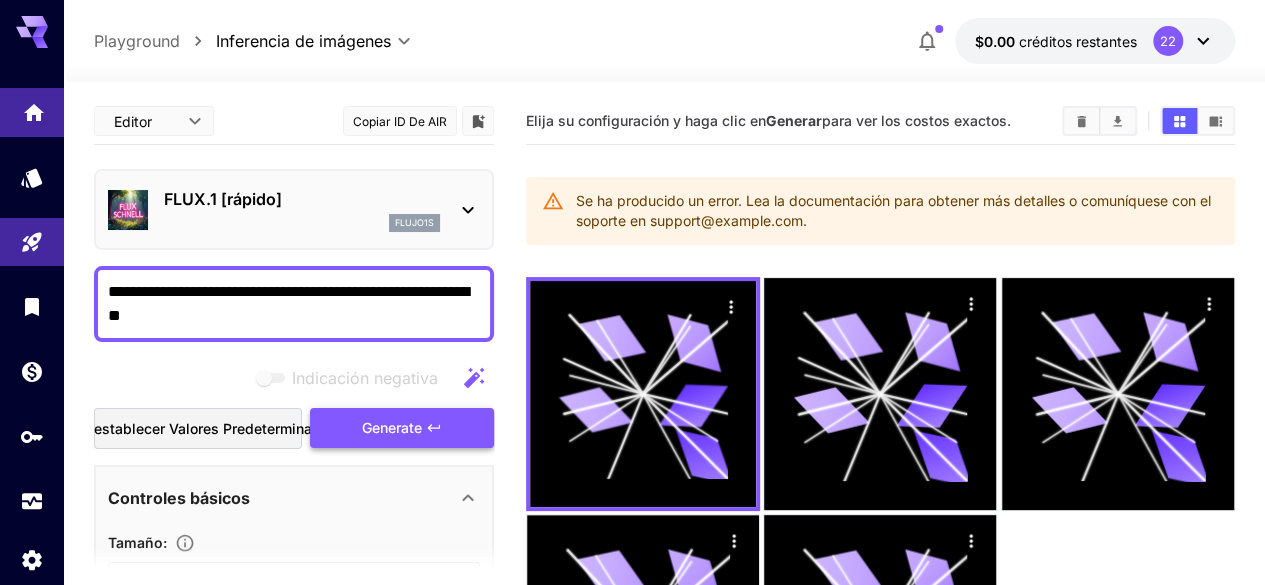 click 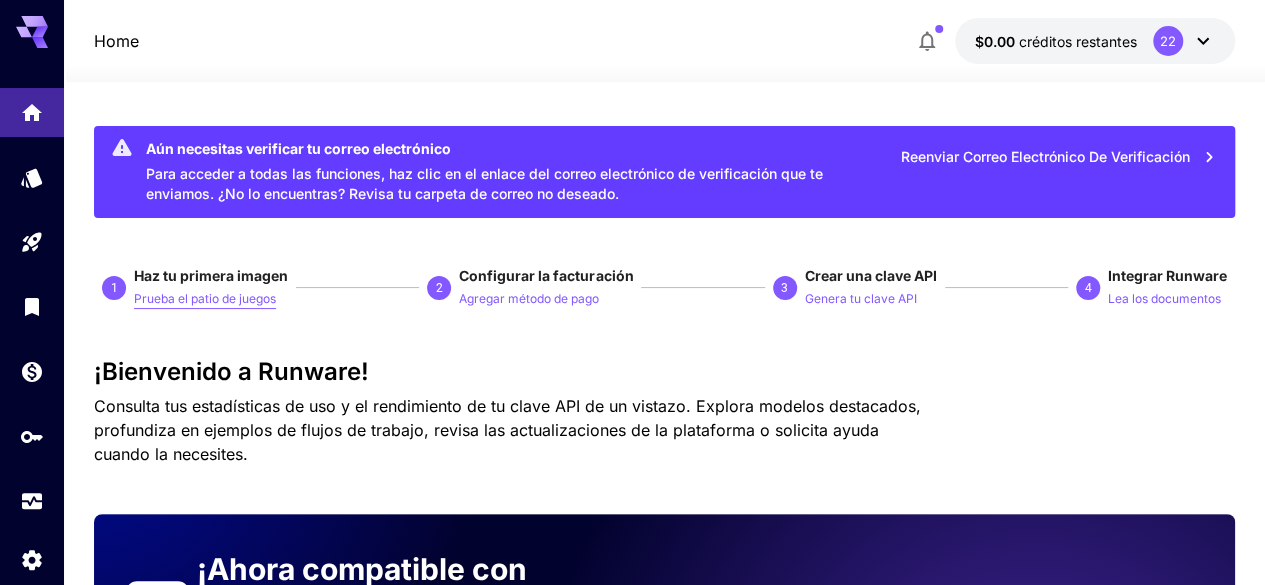 click on "Prueba el patio de juegos" at bounding box center (205, 298) 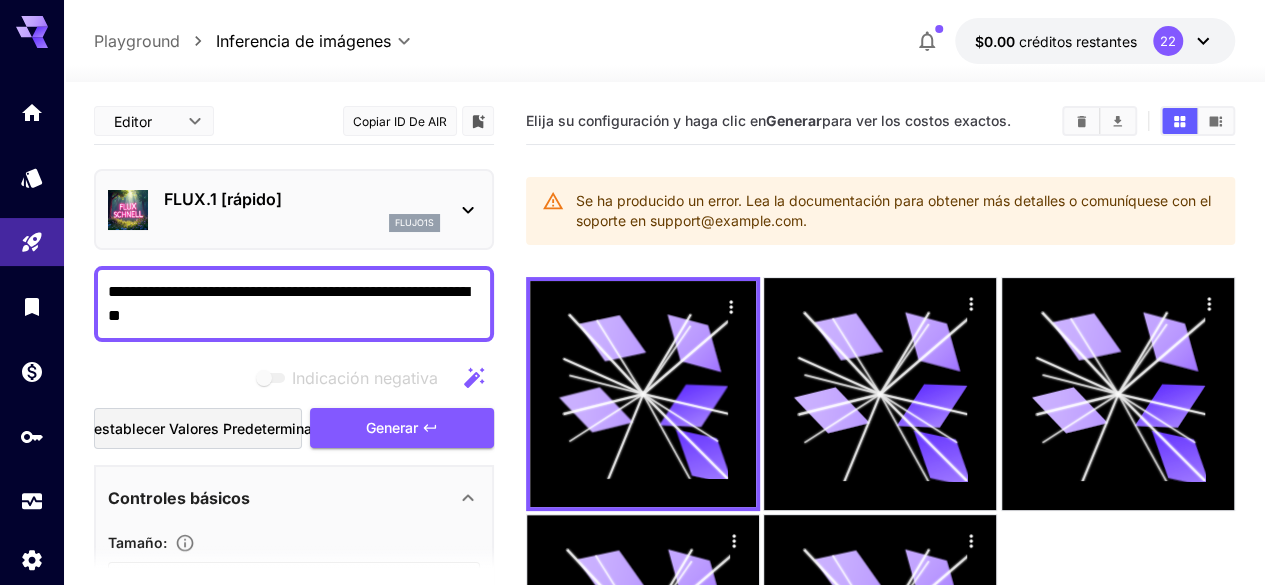 click 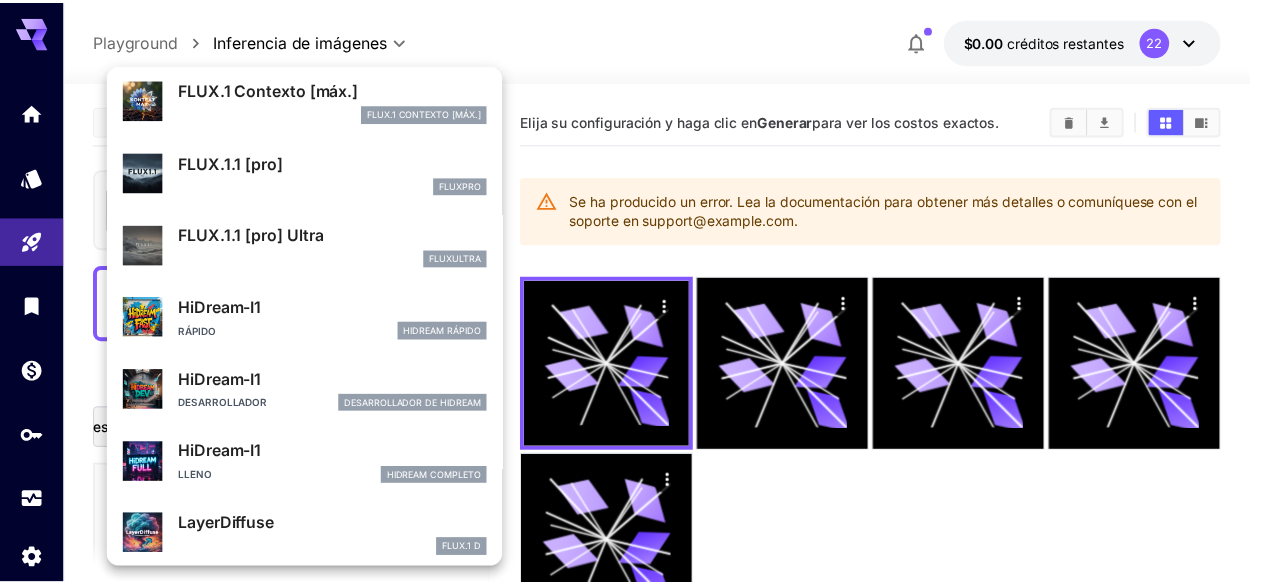 scroll, scrollTop: 376, scrollLeft: 0, axis: vertical 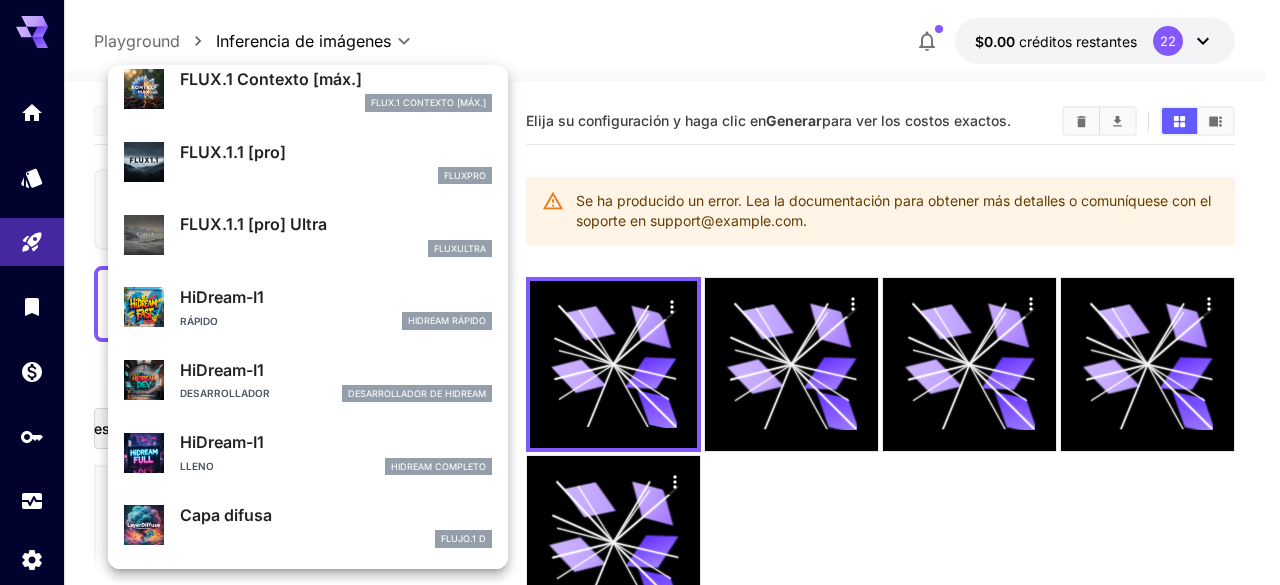 click on "FLUX.1.1 [pro] fluxpro" at bounding box center (336, 162) 